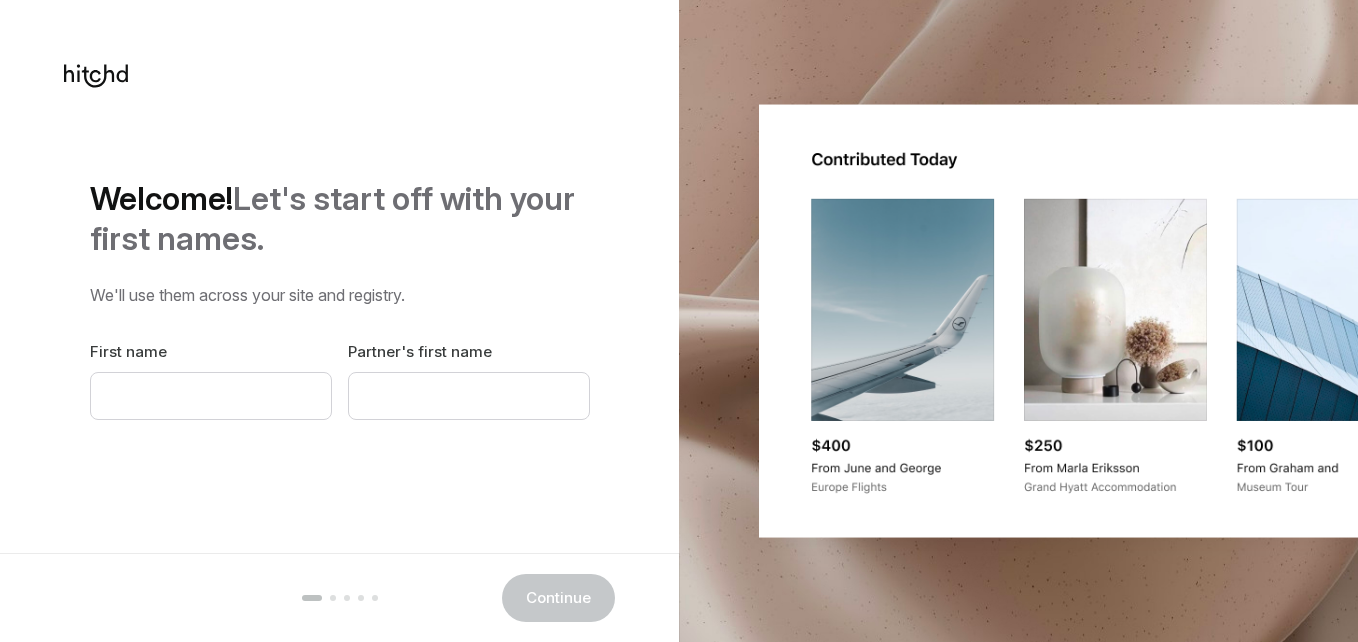 scroll, scrollTop: 0, scrollLeft: 0, axis: both 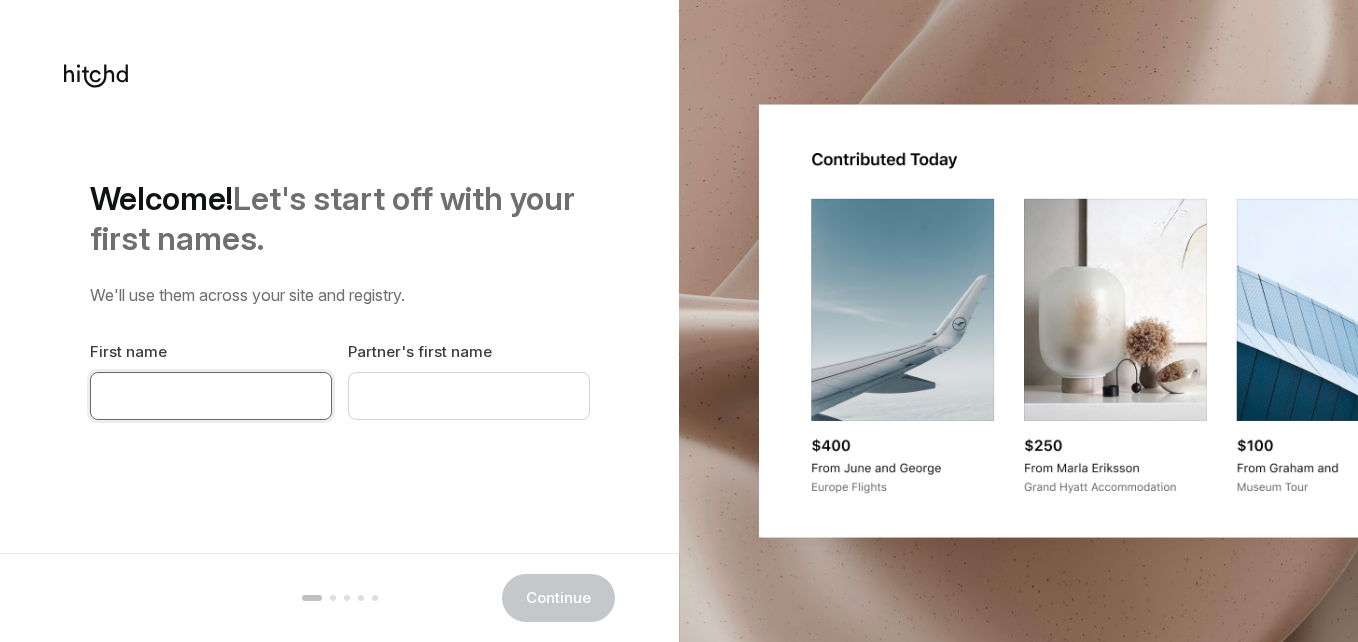 click at bounding box center [211, 396] 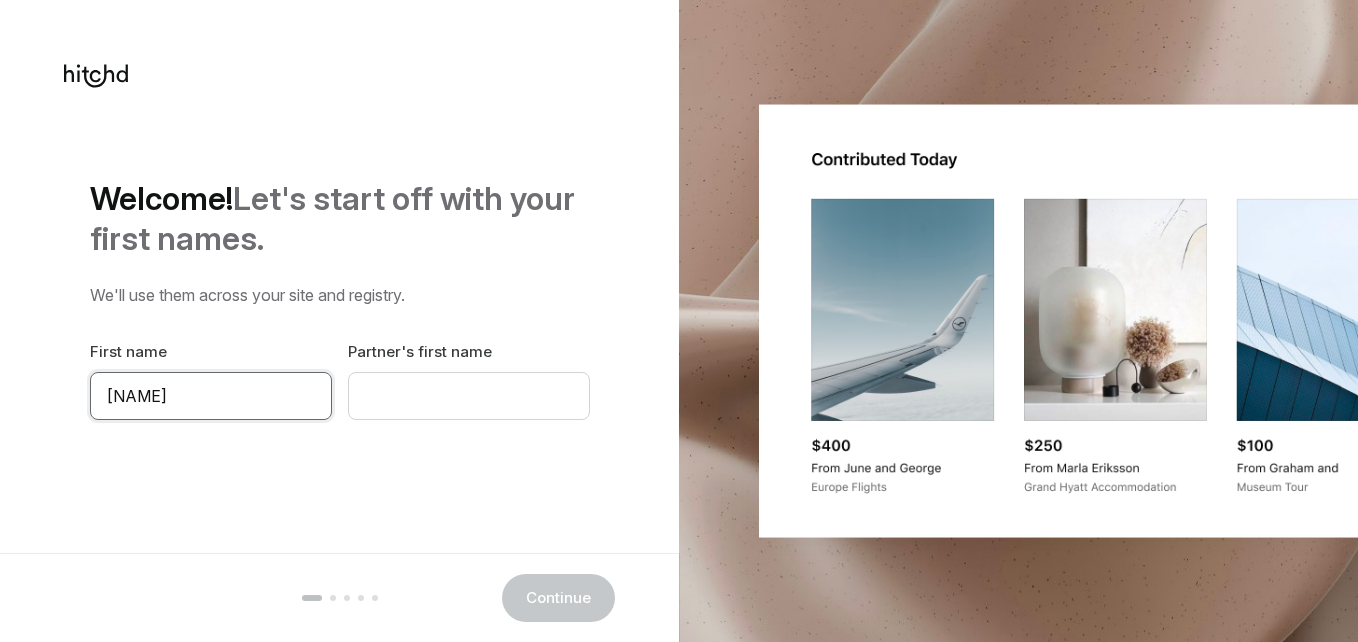 type on "[NAME]" 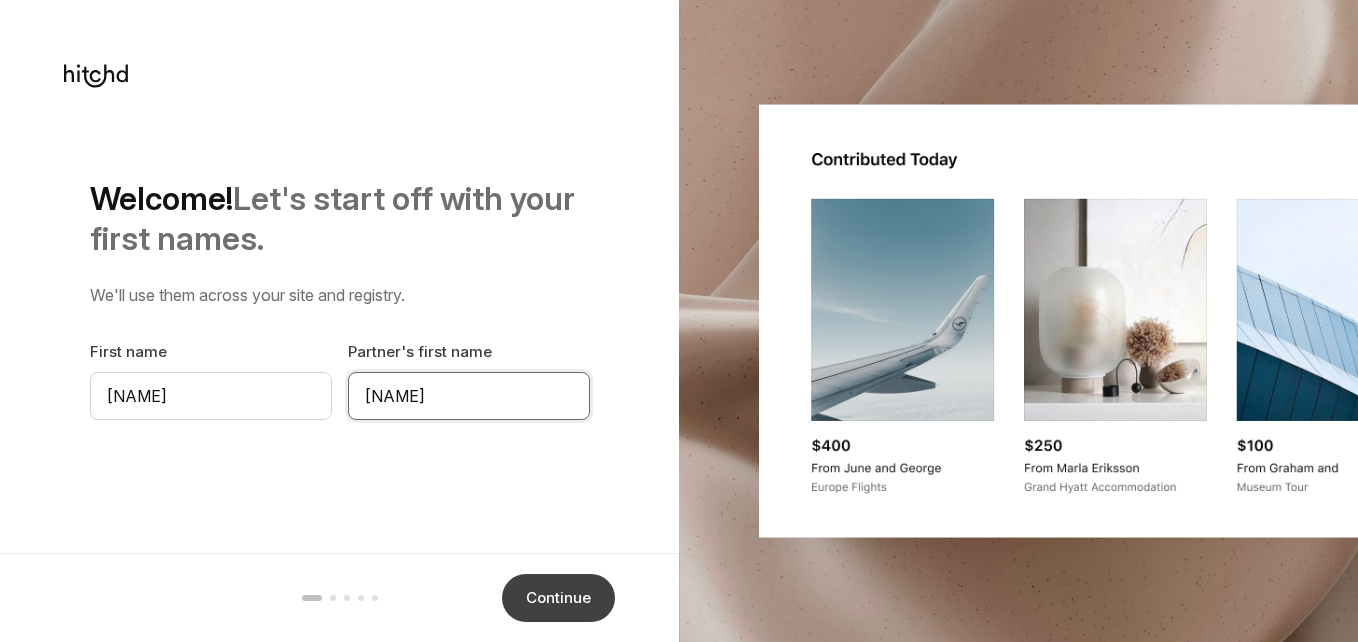 type on "[NAME]" 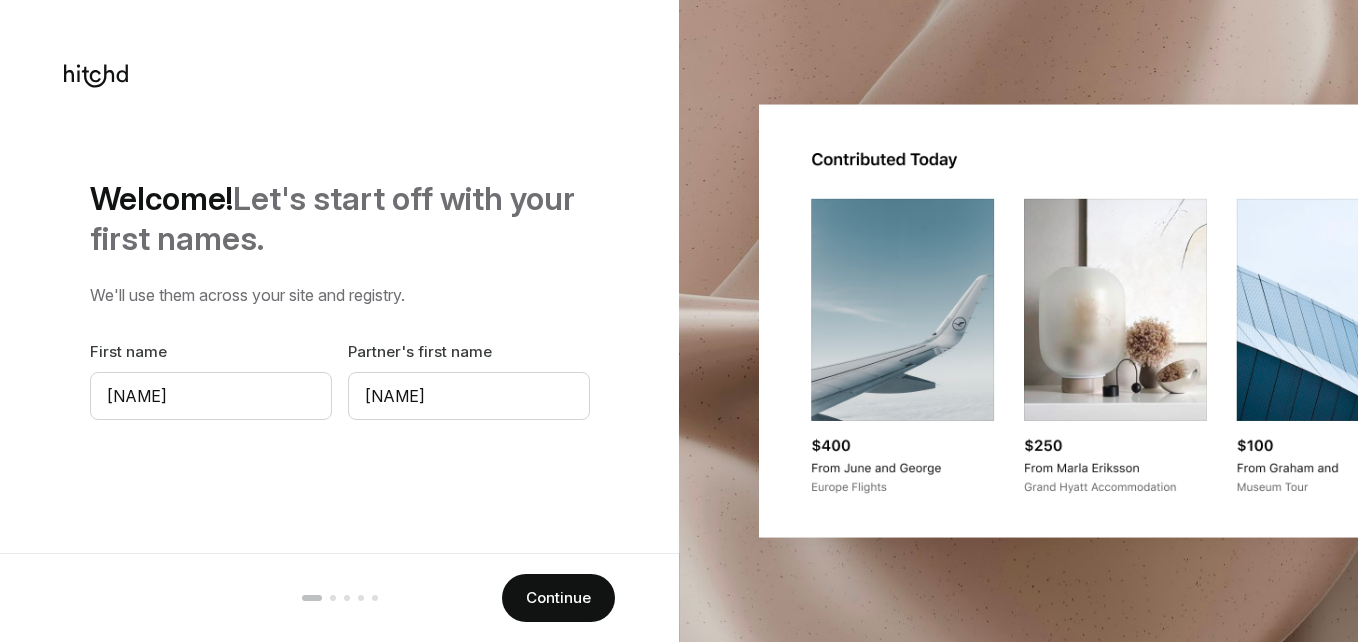 click on "Continue" at bounding box center [558, 598] 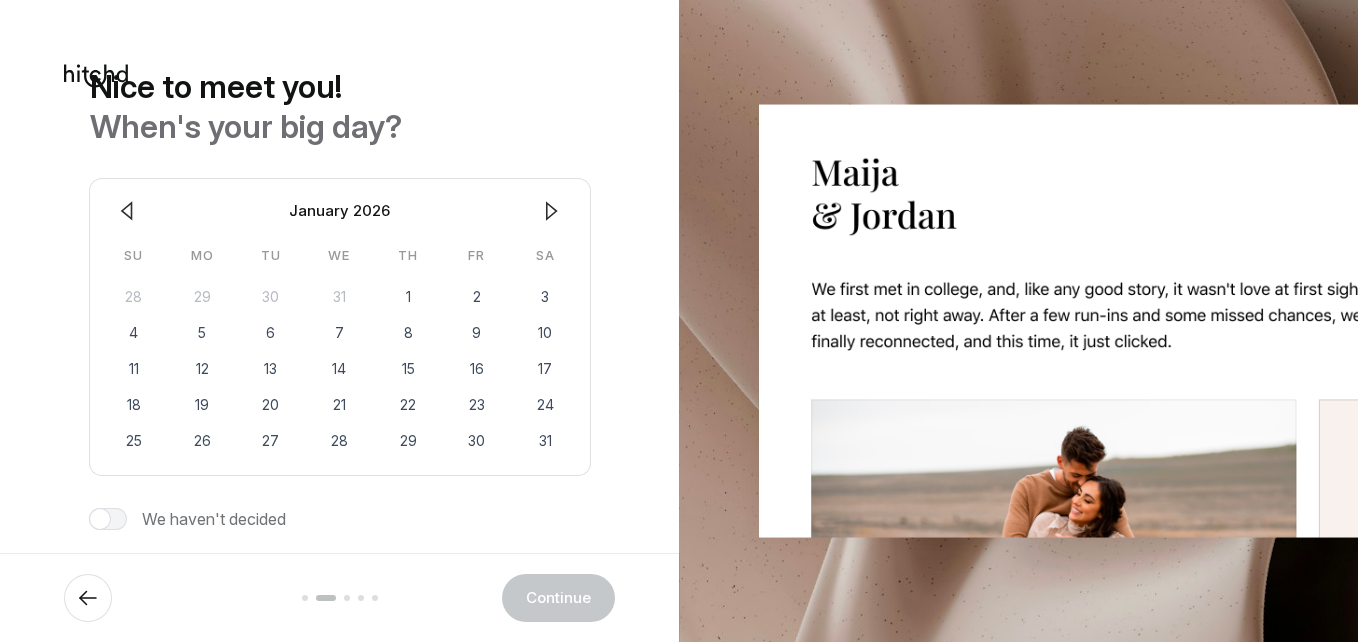 click at bounding box center [127, 211] 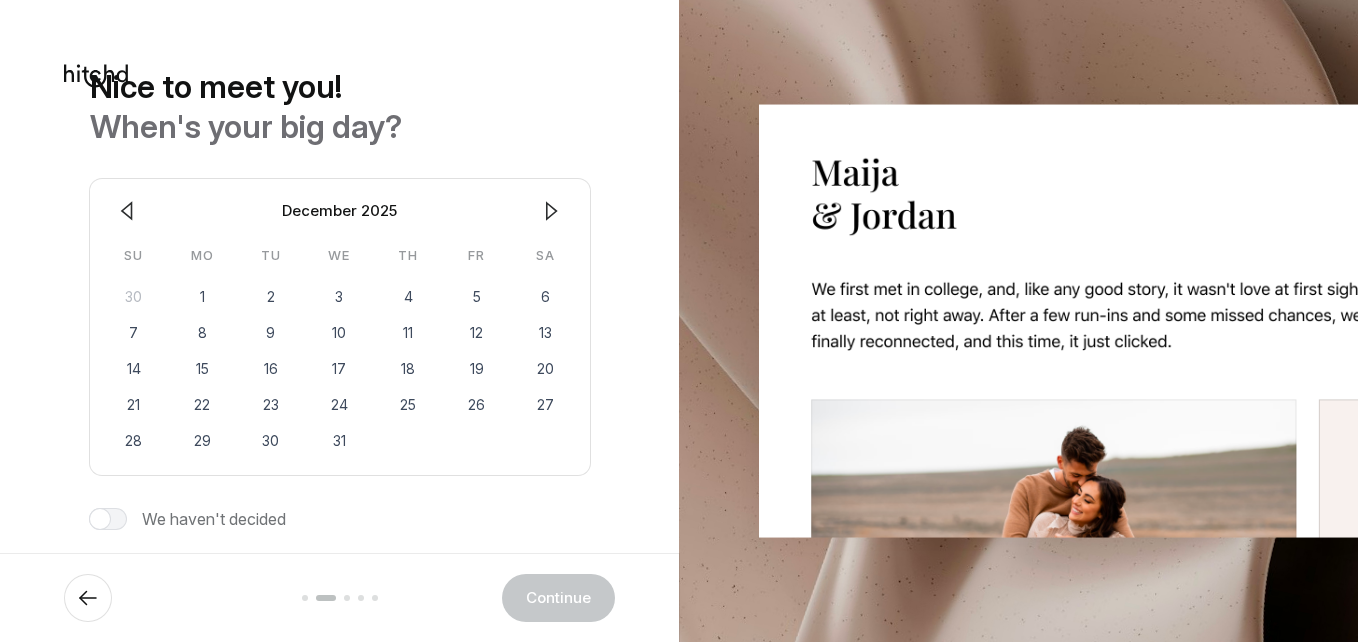 click at bounding box center (127, 211) 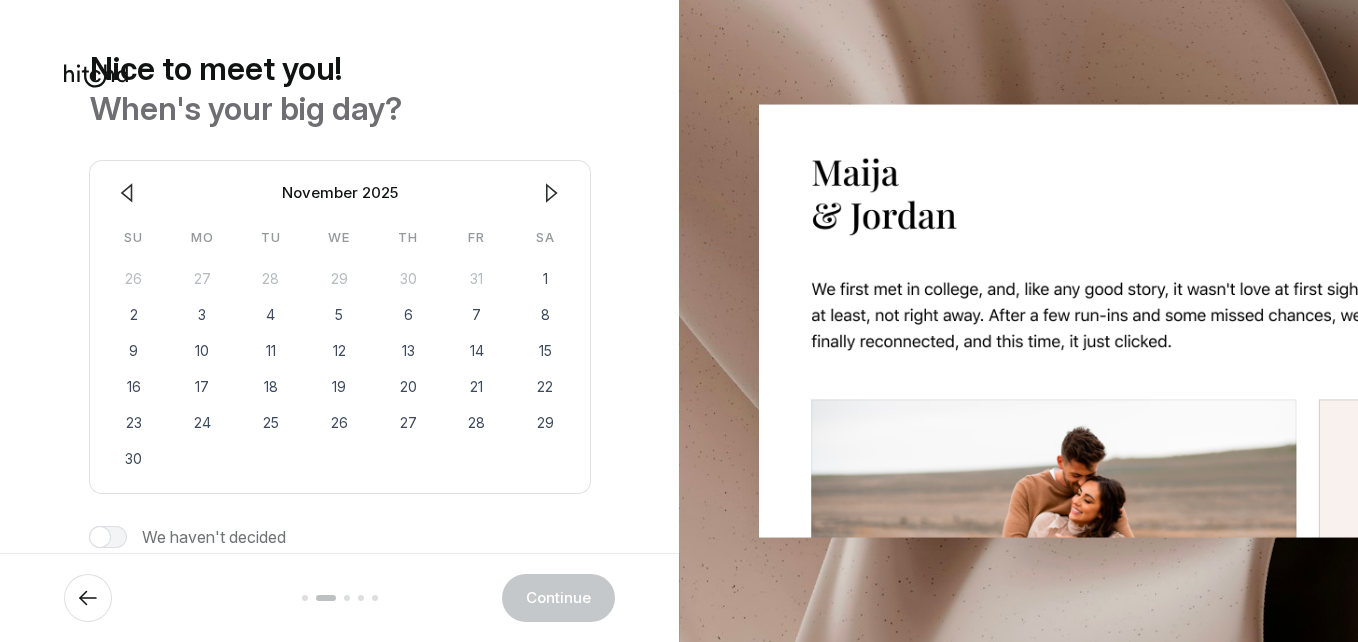 click at bounding box center [127, 193] 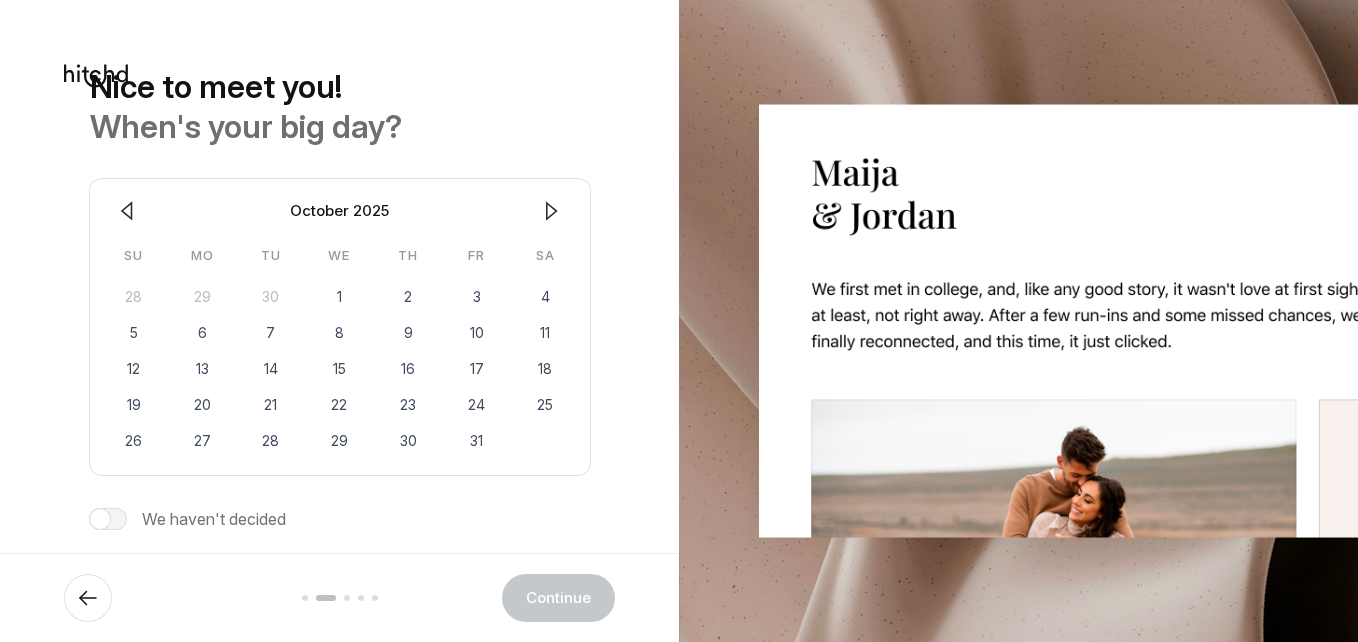 click at bounding box center [127, 211] 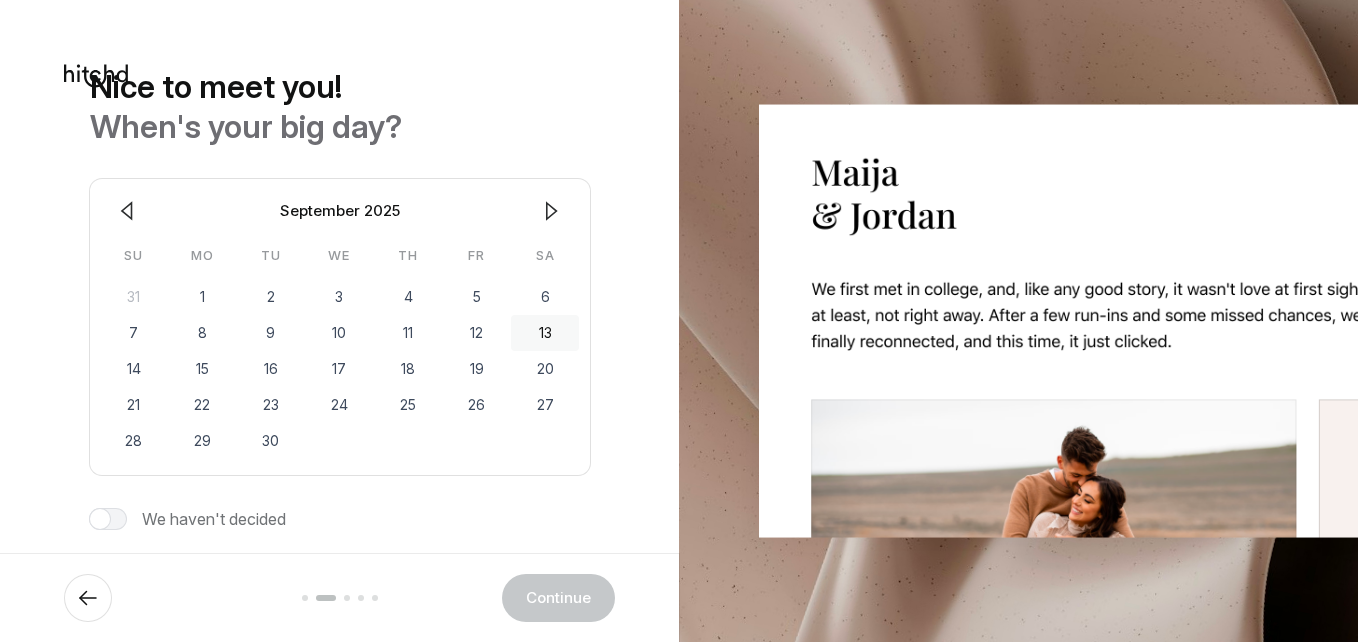 click on "13" at bounding box center [545, 333] 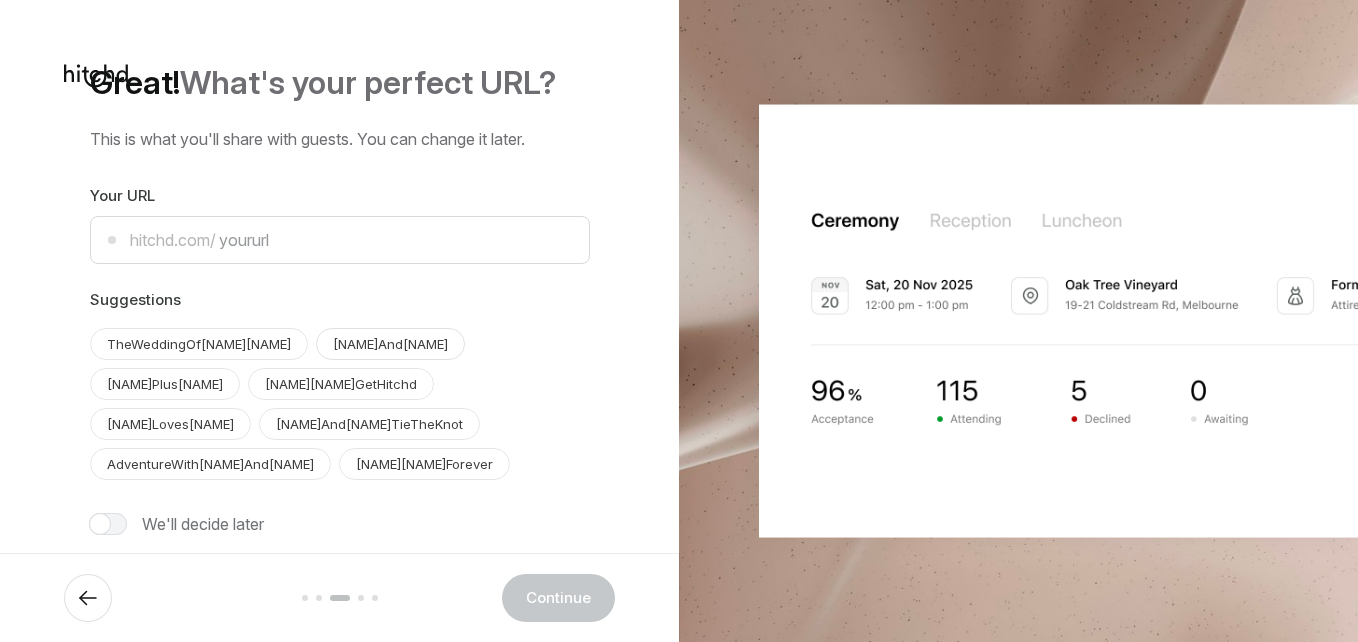click on "[NAME]And[NAME]" at bounding box center (199, 344) 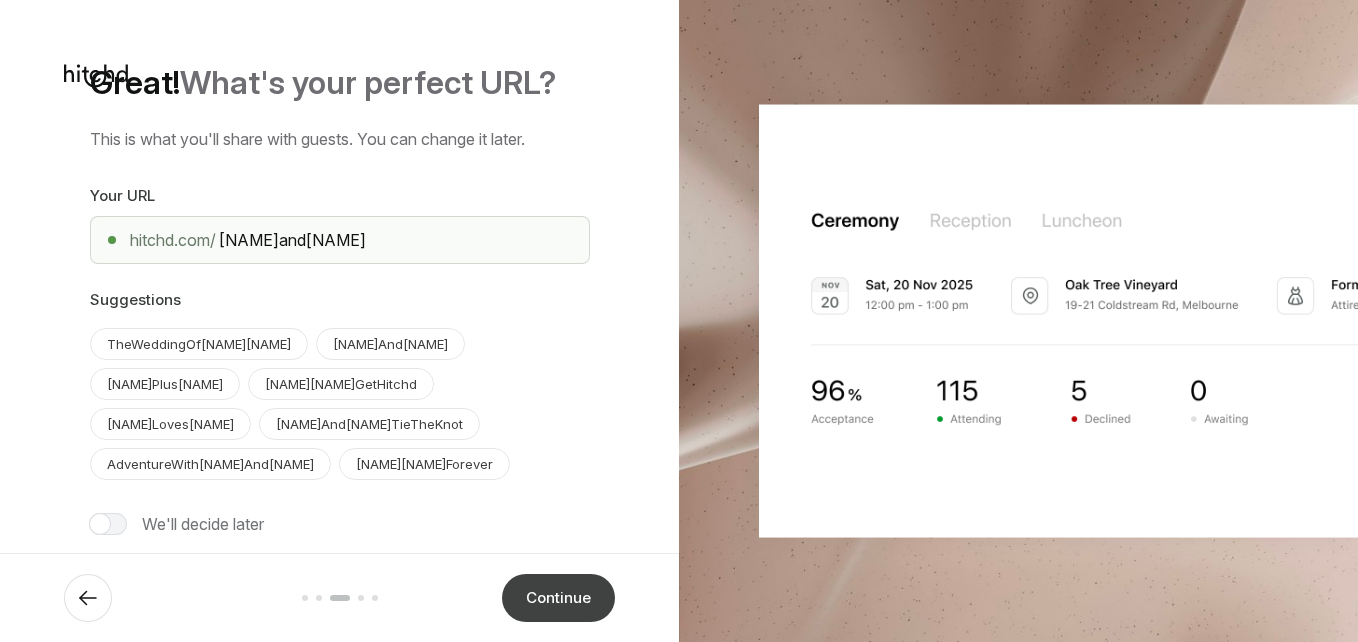 click on "Continue" at bounding box center [558, 598] 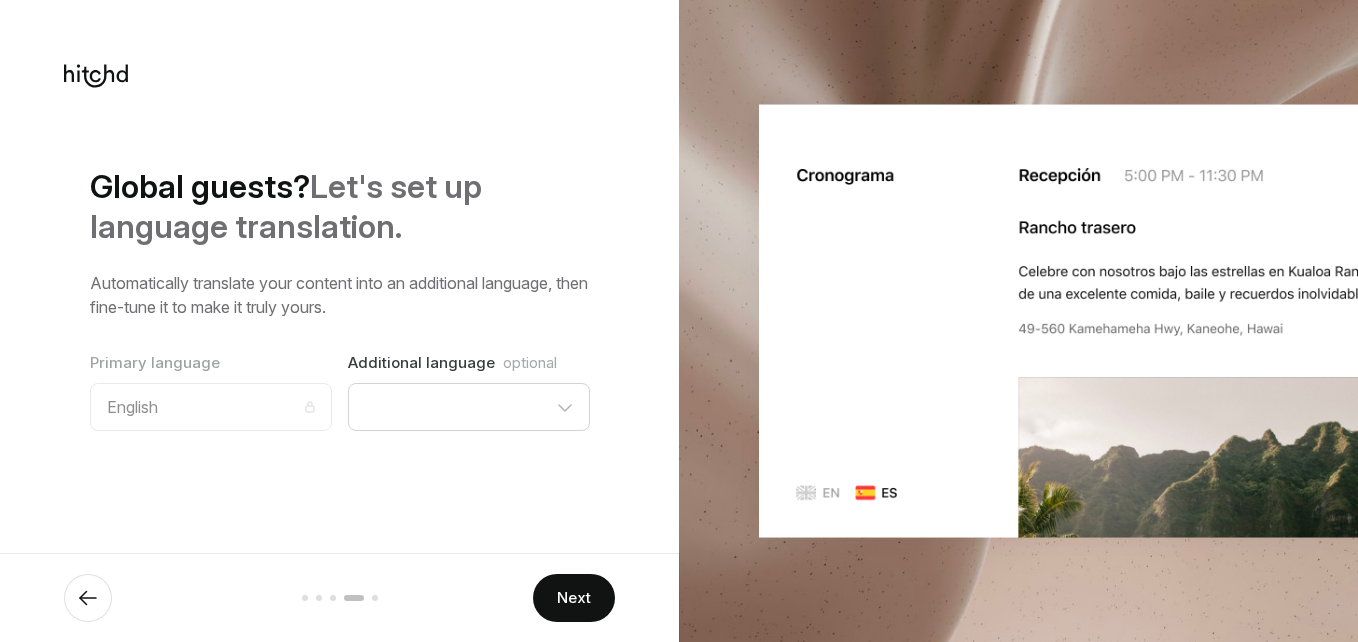 click on "Primary language
English
Additional language optional
Czech
Dutch
Danish
Estonian
Finnish
French
German
Greek
Hungarian
Italian
Latvian
Lithuanian
Luxembourgish
Norwegian
Polish
Portuguese
Slovak
Slovenian
Spanish" at bounding box center [340, 391] 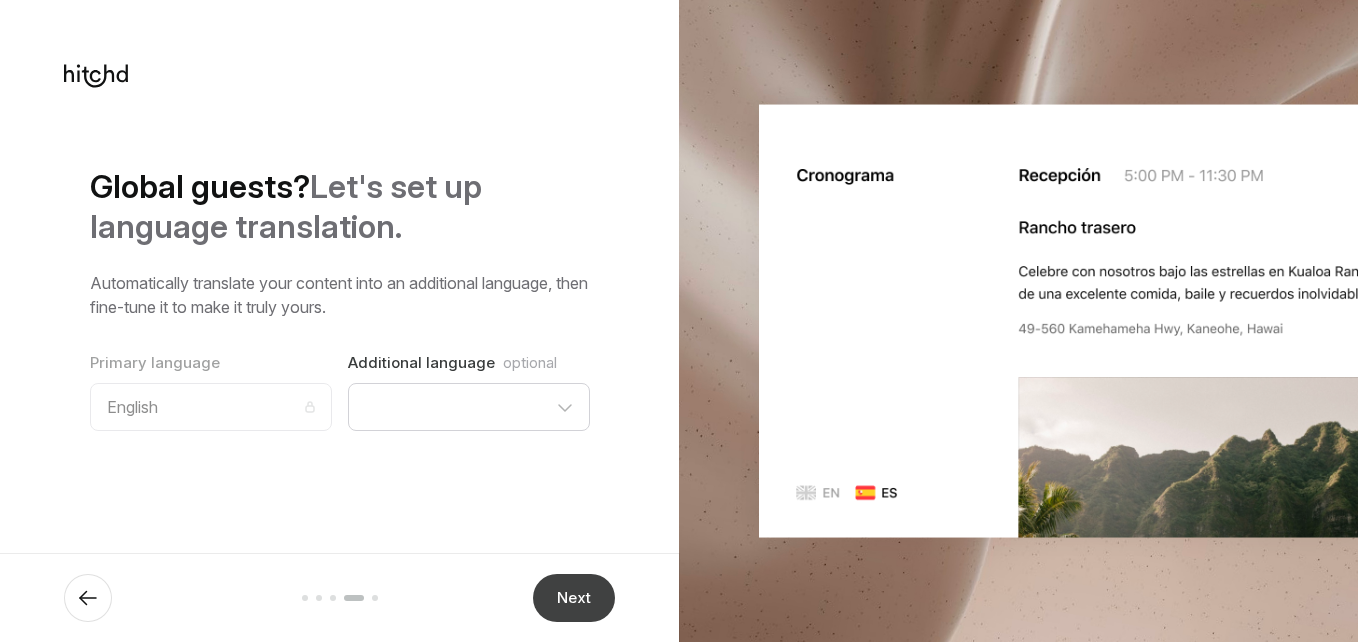 click on "Next" at bounding box center (574, 598) 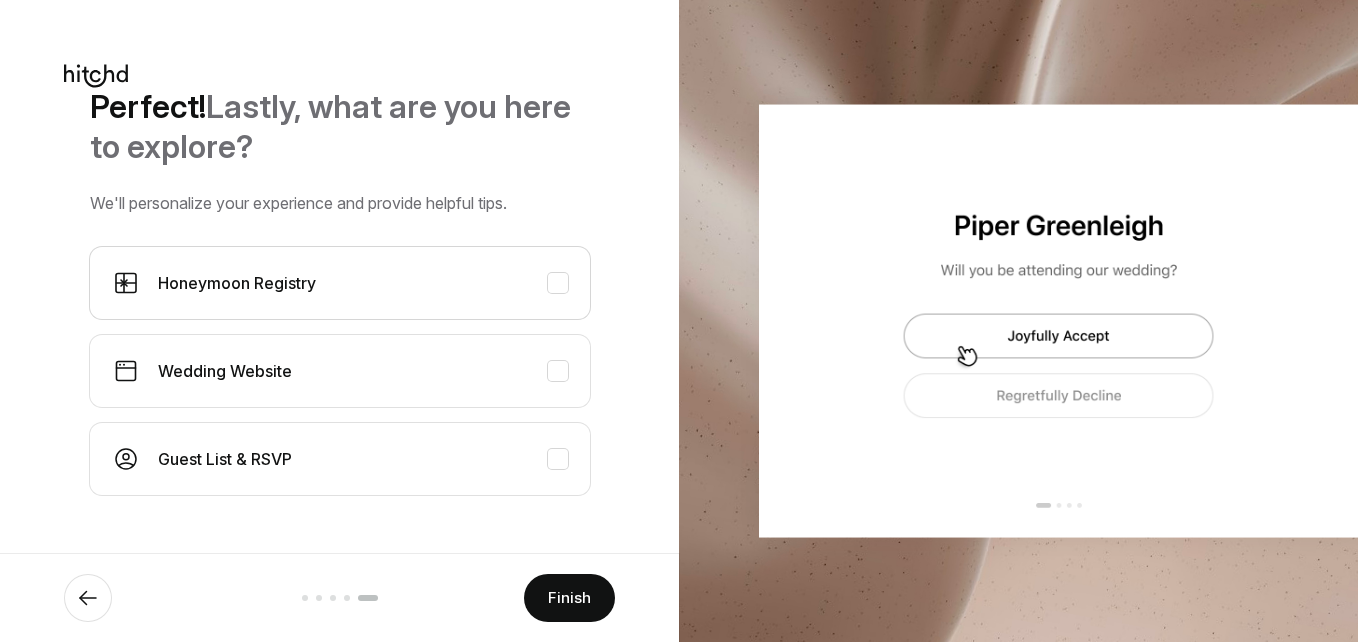 click on "Honeymoon Registry" at bounding box center (362, 283) 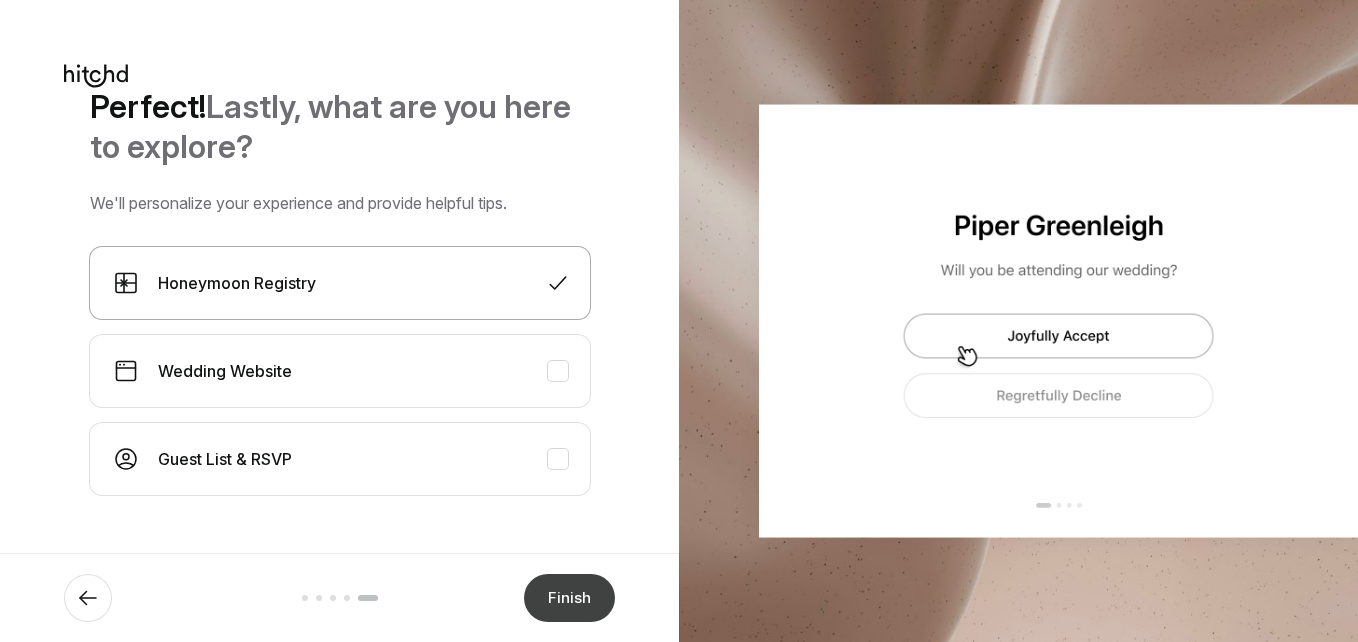 click on "Finish" at bounding box center [569, 598] 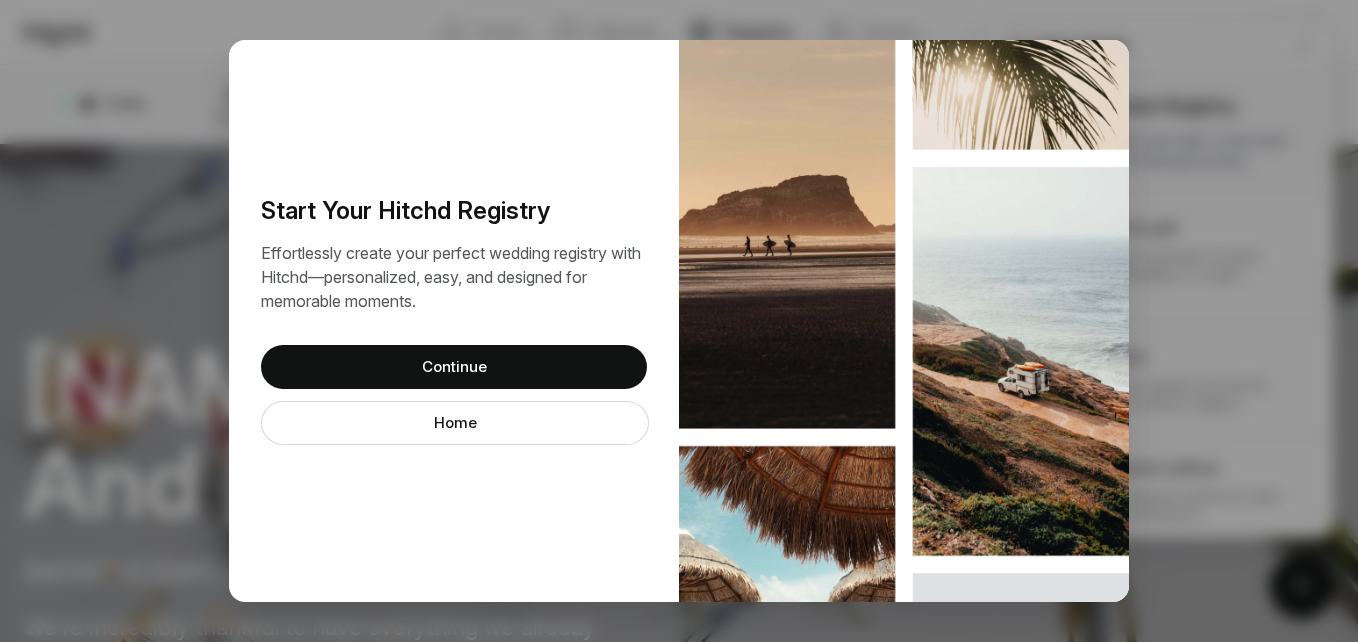 click on "Continue" at bounding box center (454, 367) 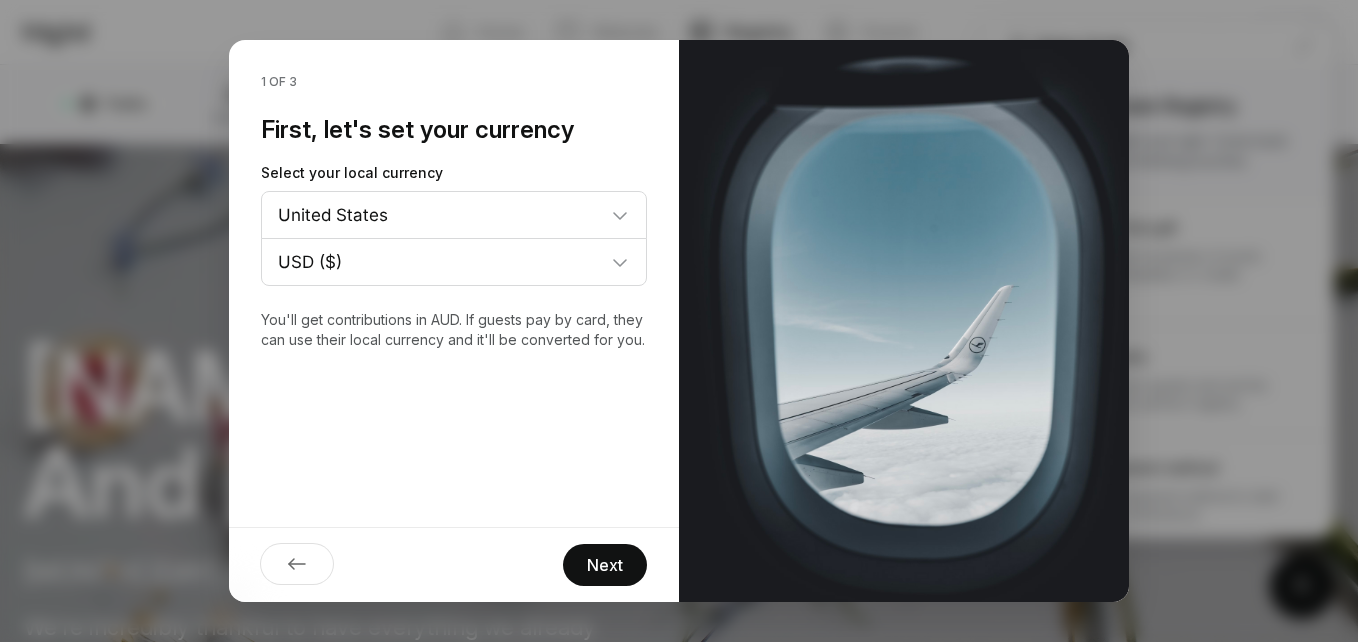 click on "Next" at bounding box center (605, 565) 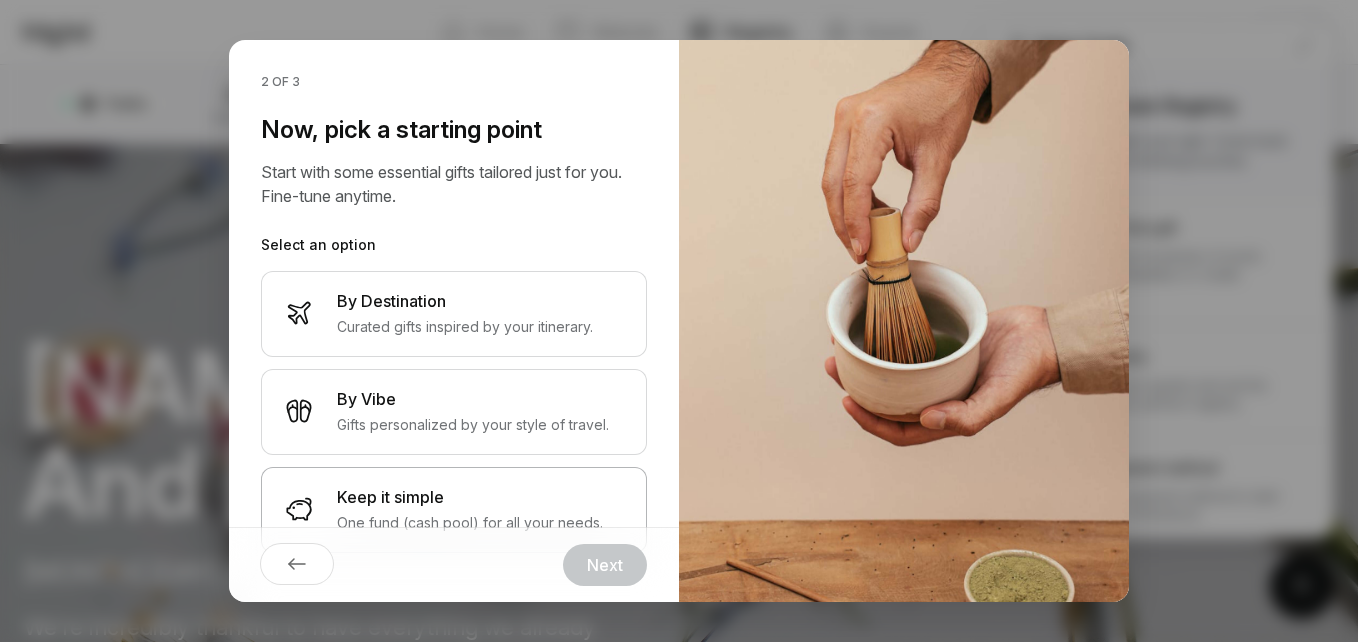 click on "Keep it simple" at bounding box center (470, 497) 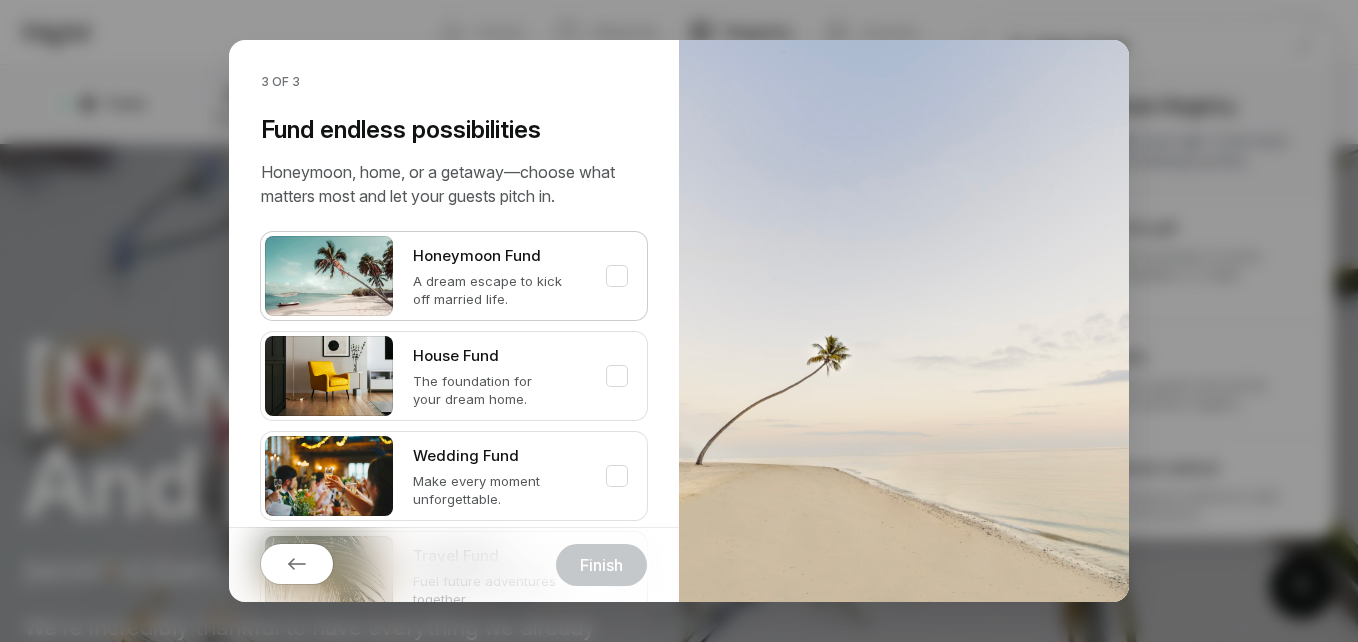 click at bounding box center (617, 276) 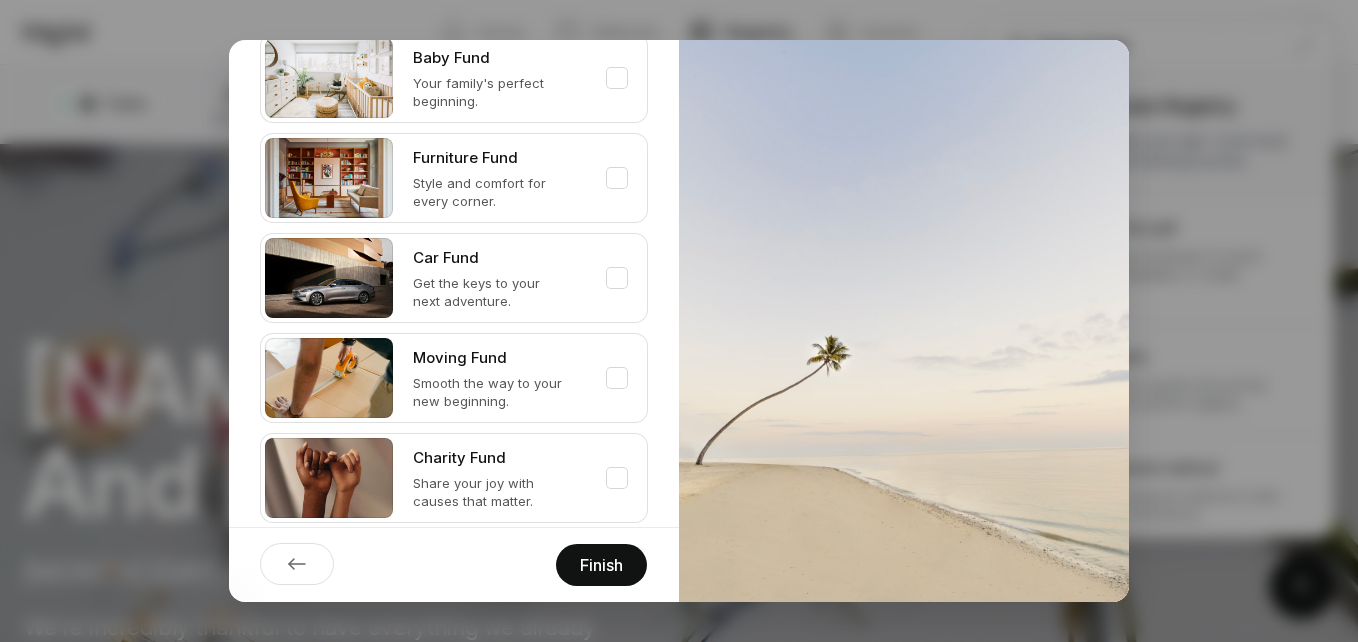 scroll, scrollTop: 699, scrollLeft: 0, axis: vertical 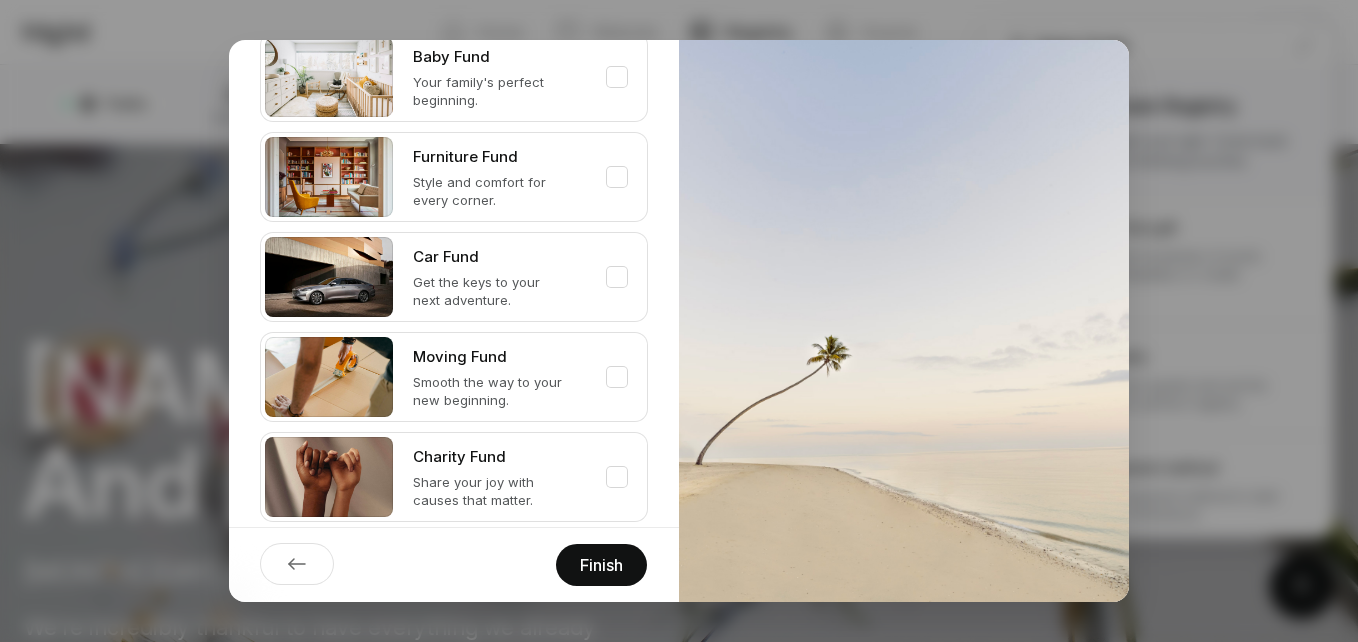 click on "Finish" at bounding box center [601, 565] 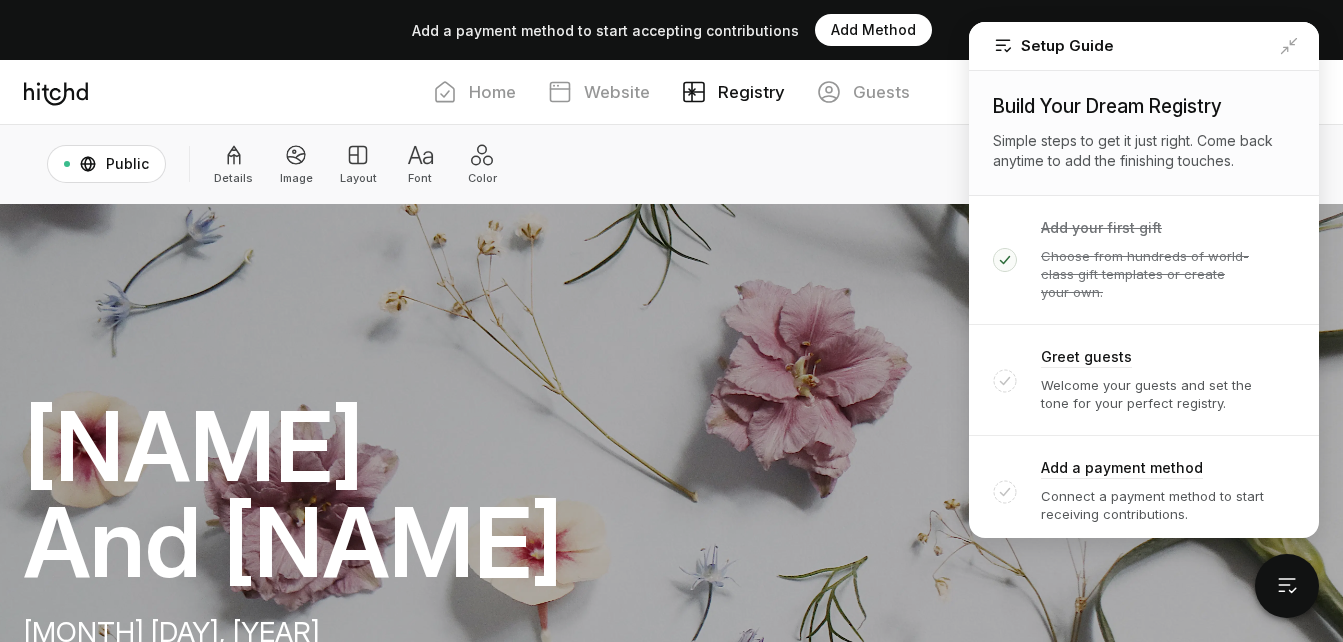 click on "Add Method" at bounding box center (873, 30) 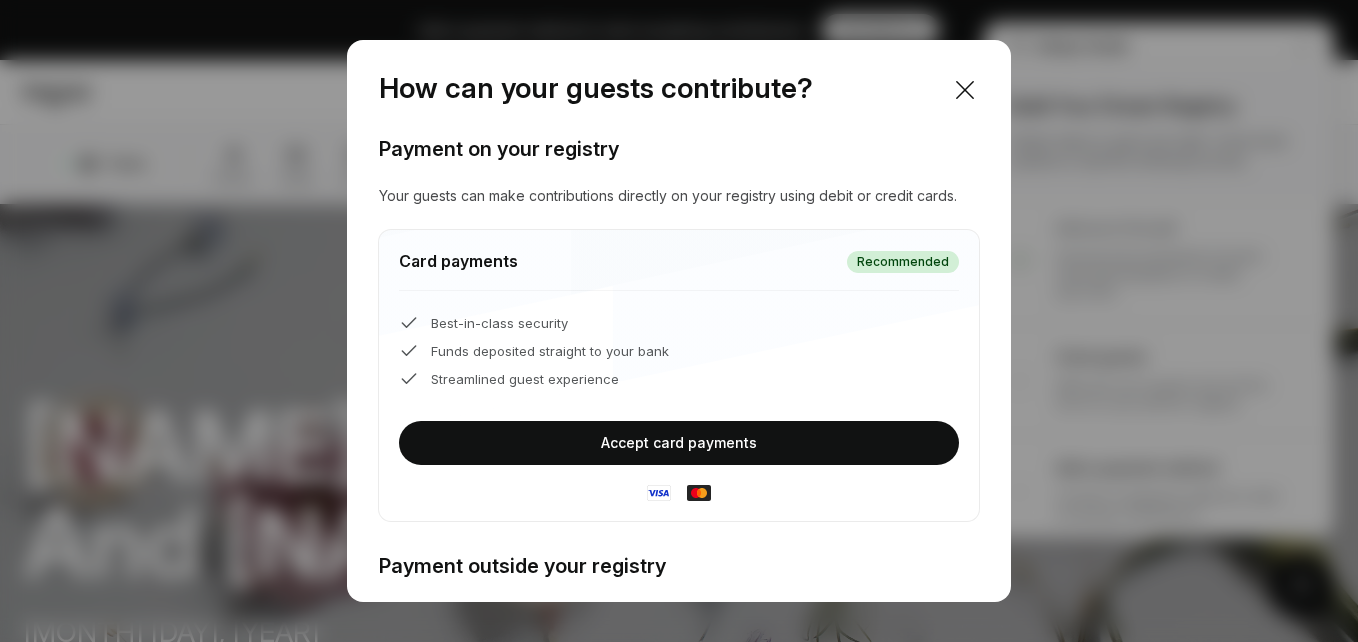 click on "Accept card payments" at bounding box center [679, 443] 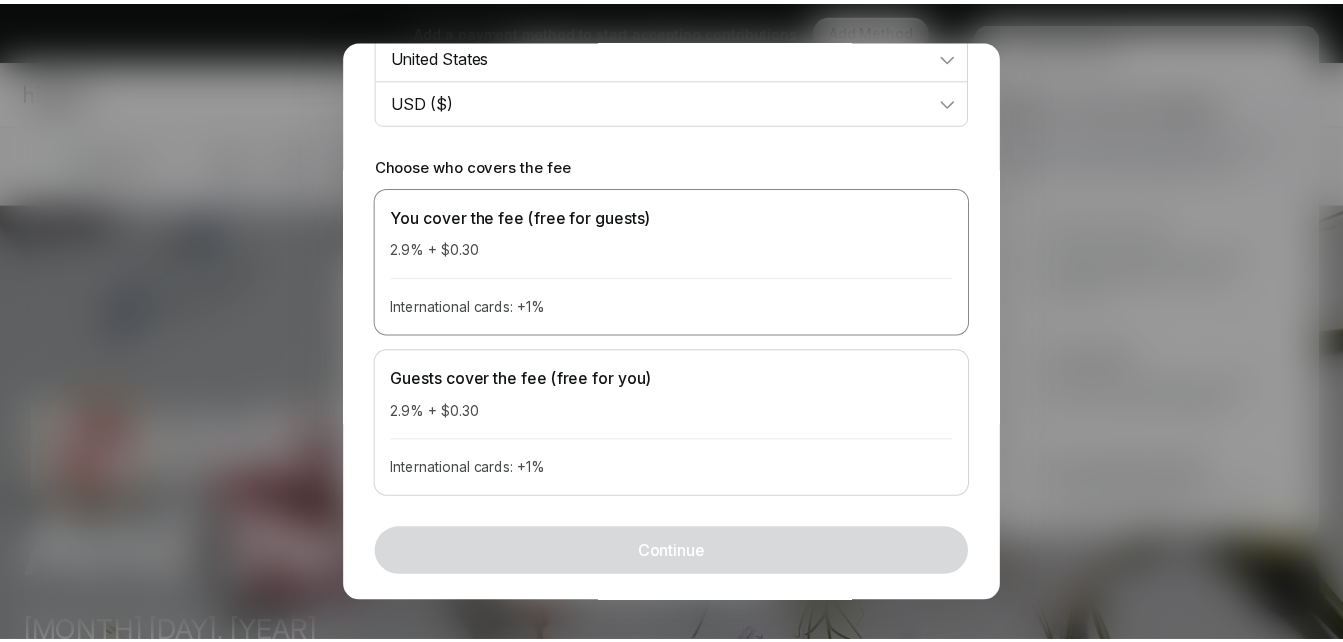 scroll, scrollTop: 393, scrollLeft: 0, axis: vertical 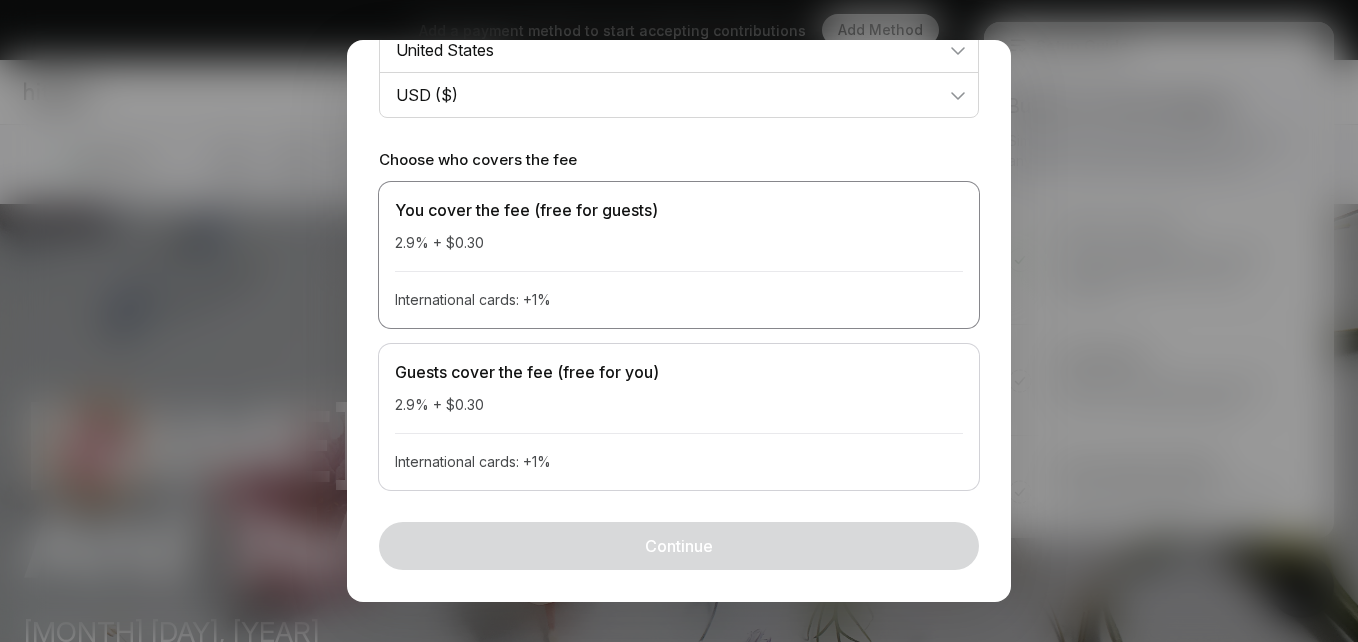 click on "You cover the fee (free for guests)" at bounding box center [679, 210] 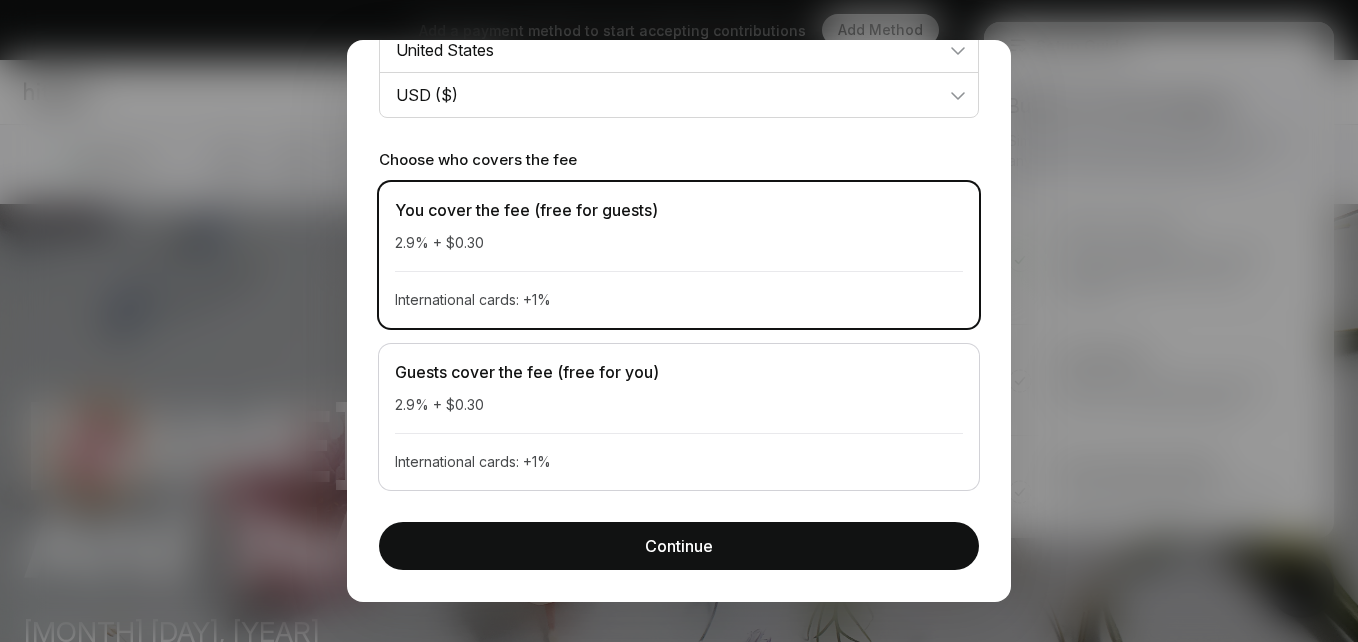 click on "Continue" at bounding box center [679, 546] 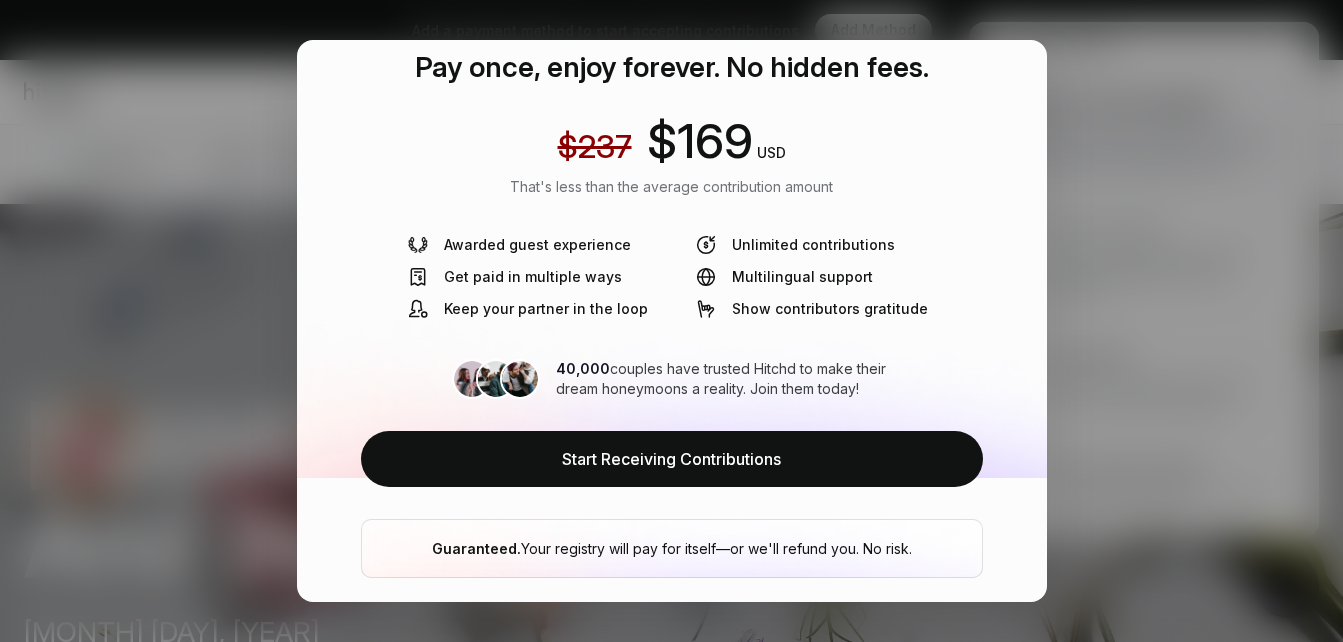 scroll, scrollTop: 132, scrollLeft: 0, axis: vertical 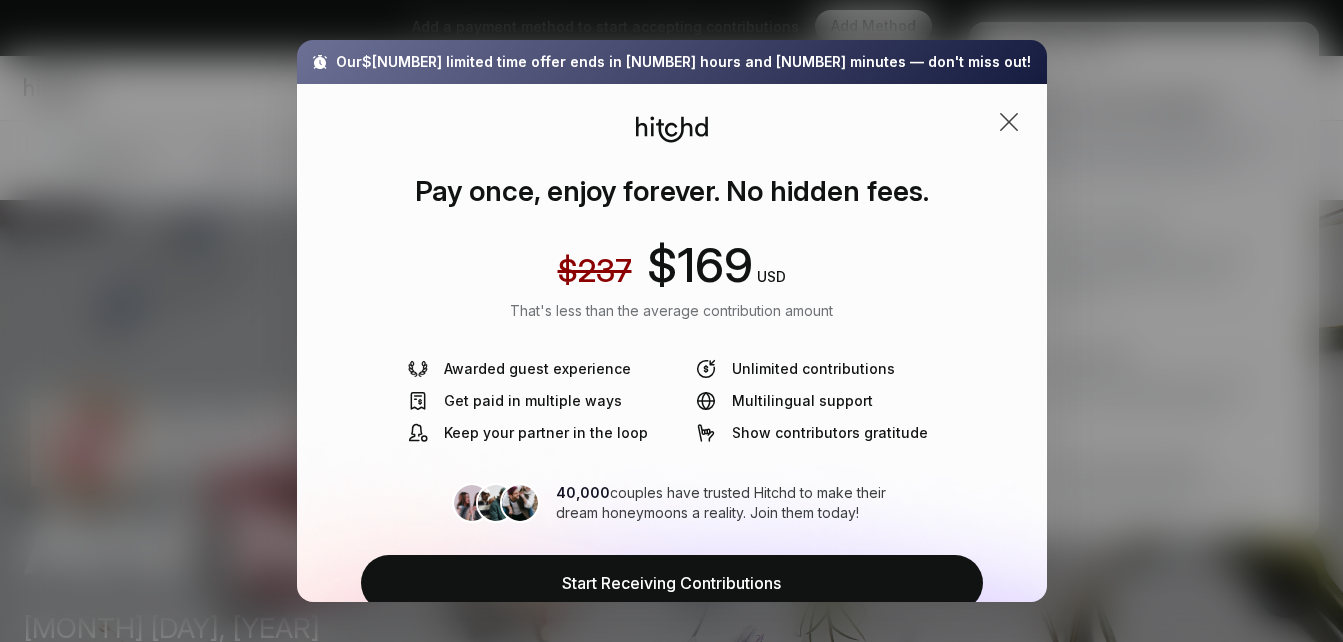 click at bounding box center (1009, 122) 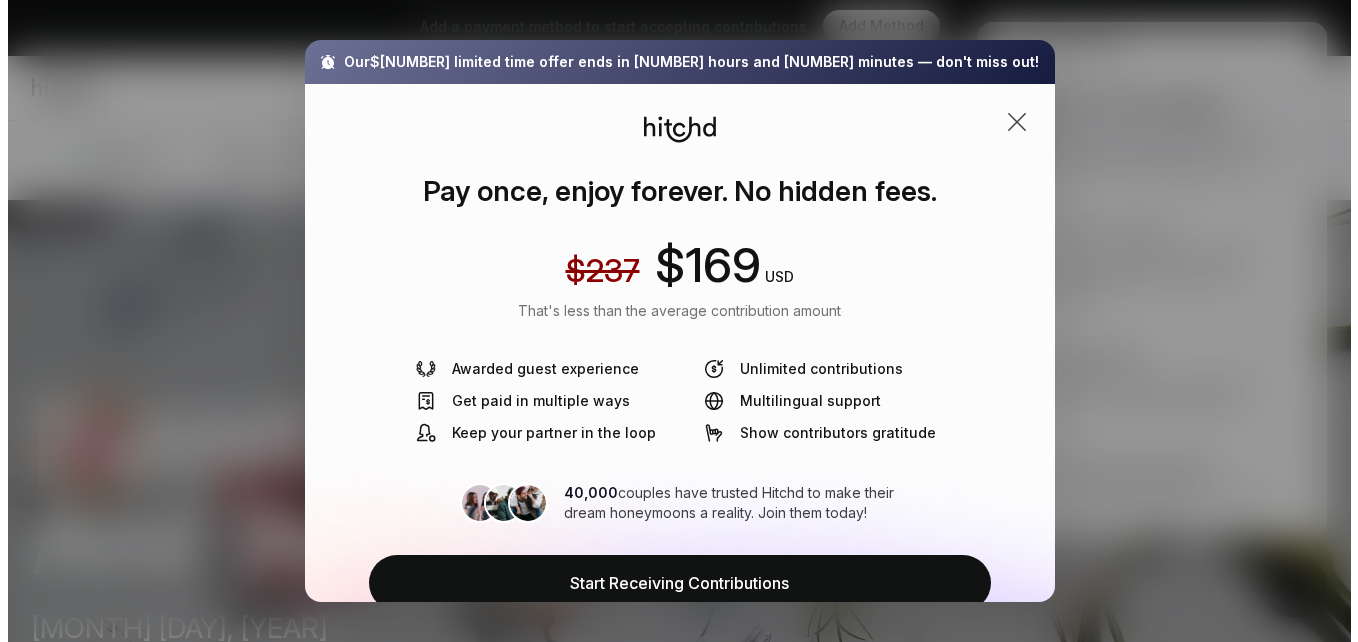 scroll, scrollTop: 0, scrollLeft: 0, axis: both 